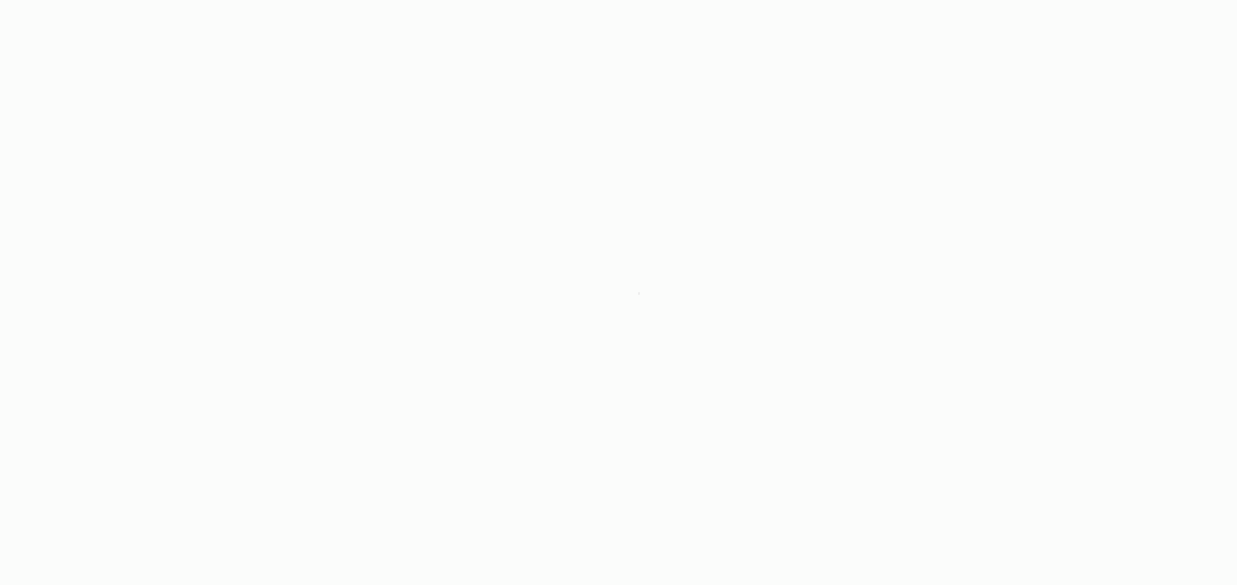scroll, scrollTop: 0, scrollLeft: 0, axis: both 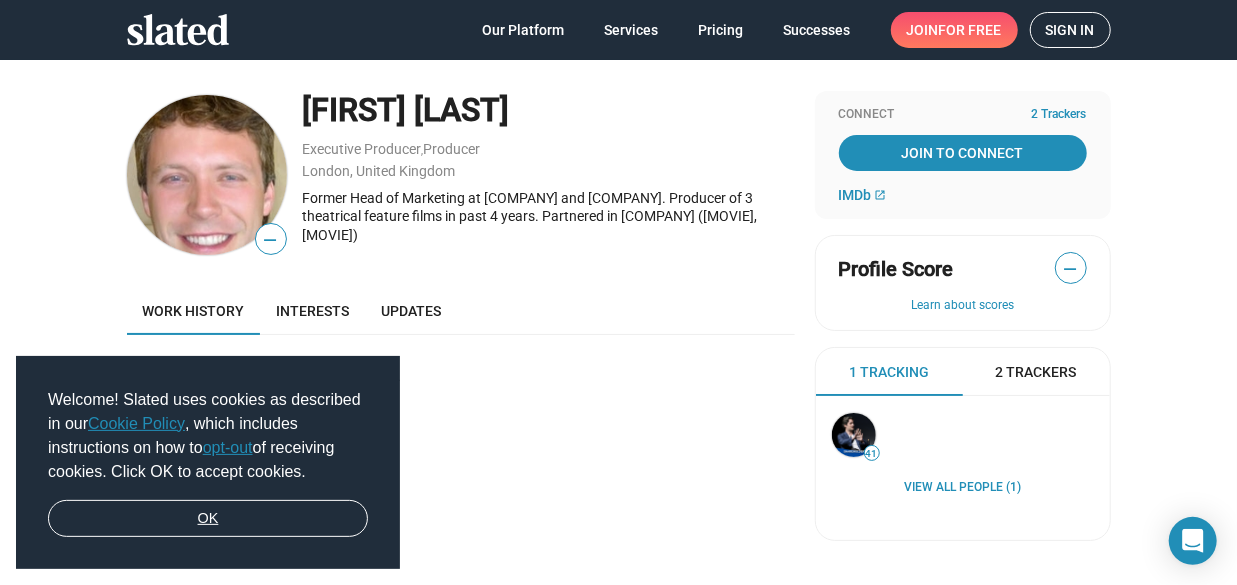 click on "OK" at bounding box center (208, 519) 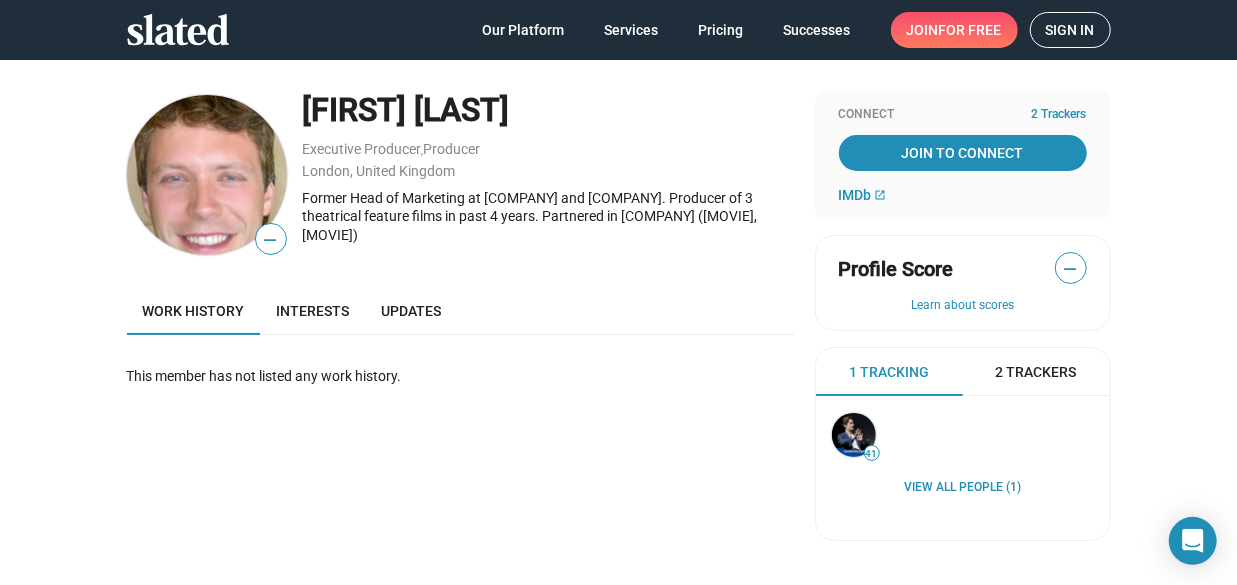 click on "for free" at bounding box center (970, 30) 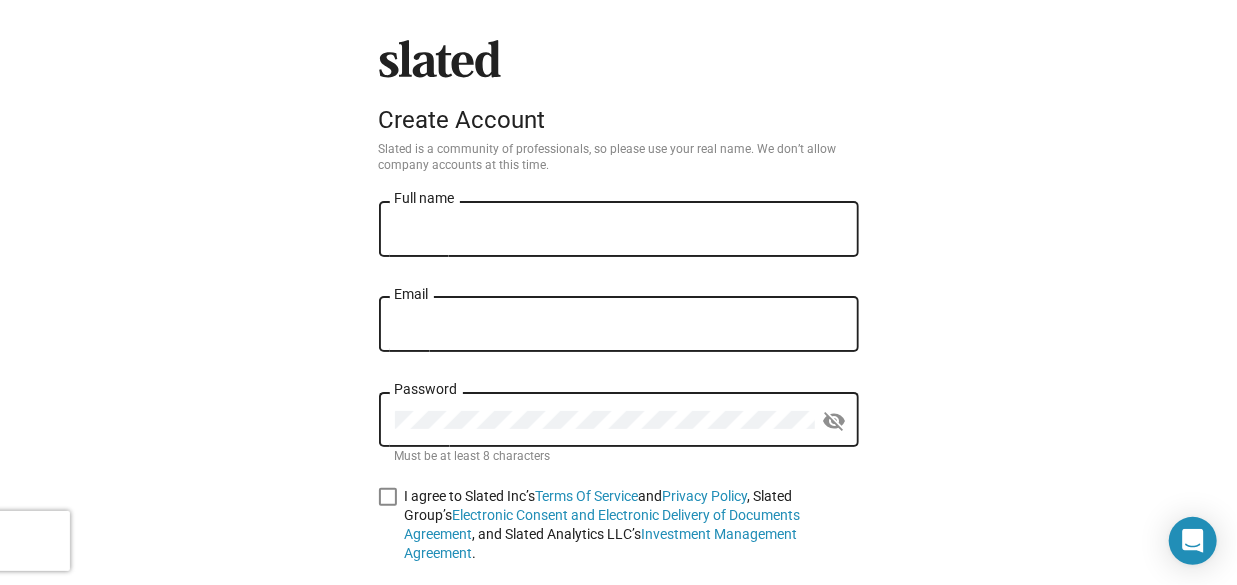 click on "Full name" 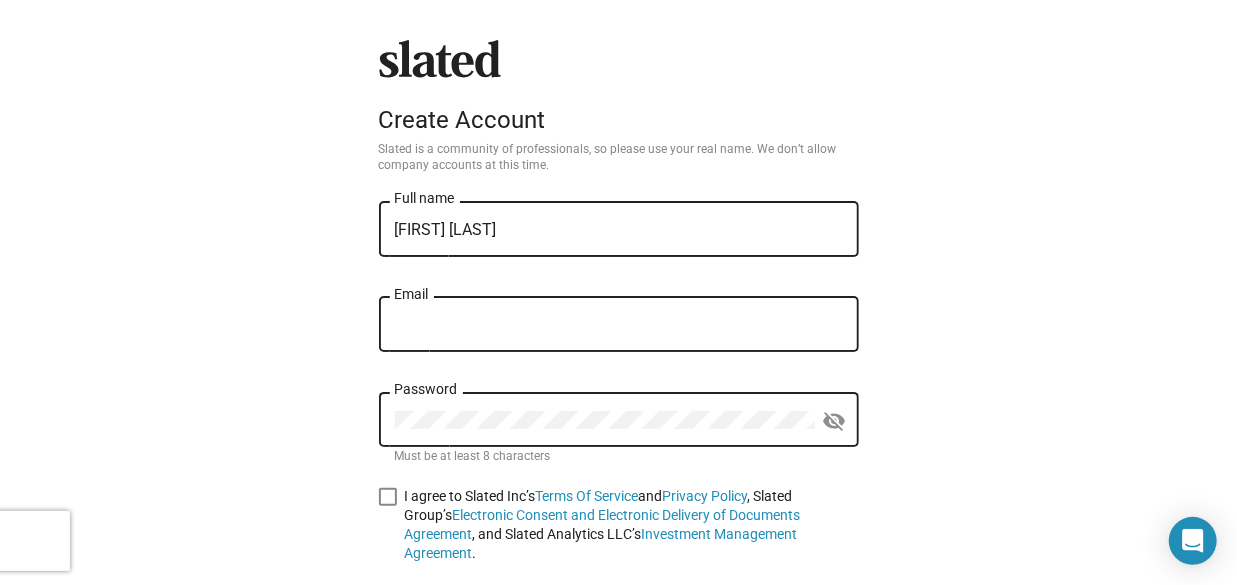 type on "[FIRST] [LAST]" 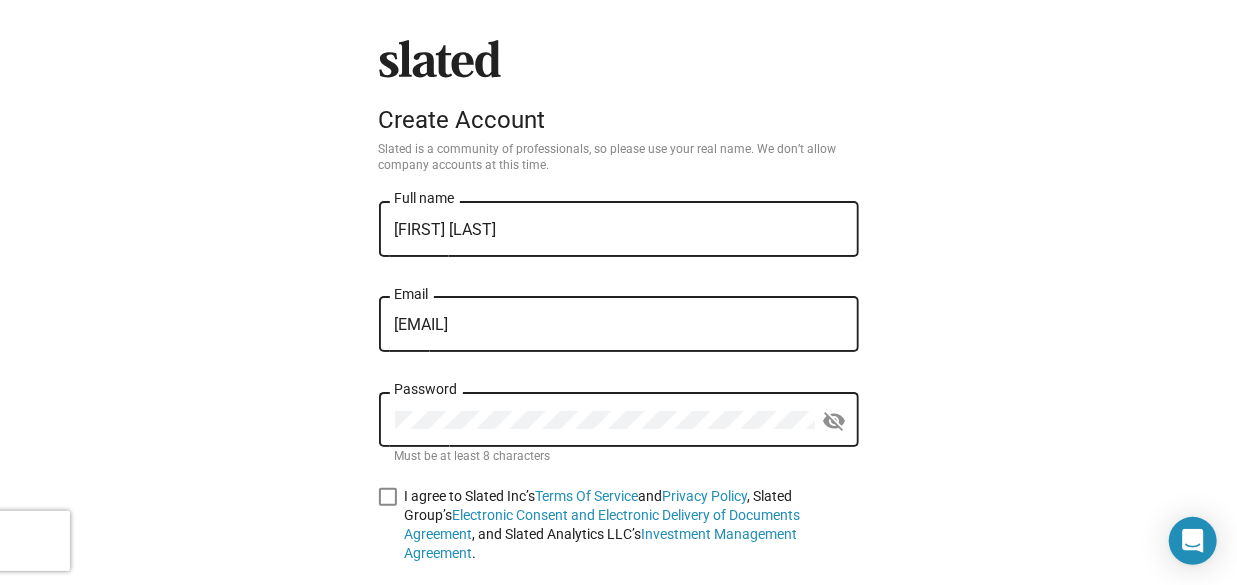 type on "[EMAIL]" 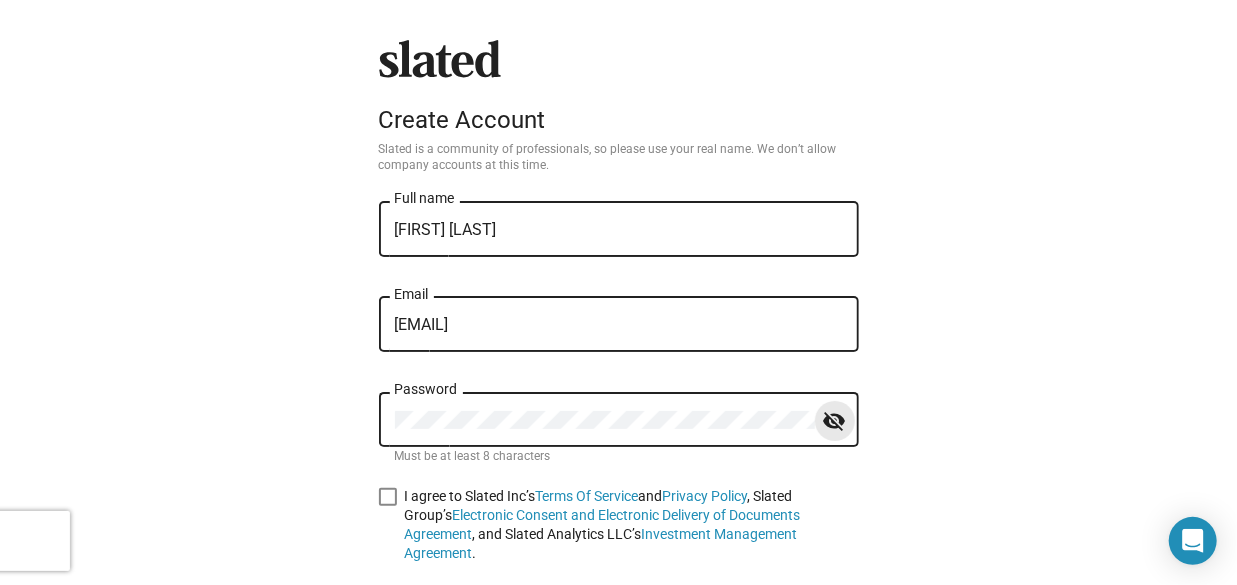 click on "visibility_off" 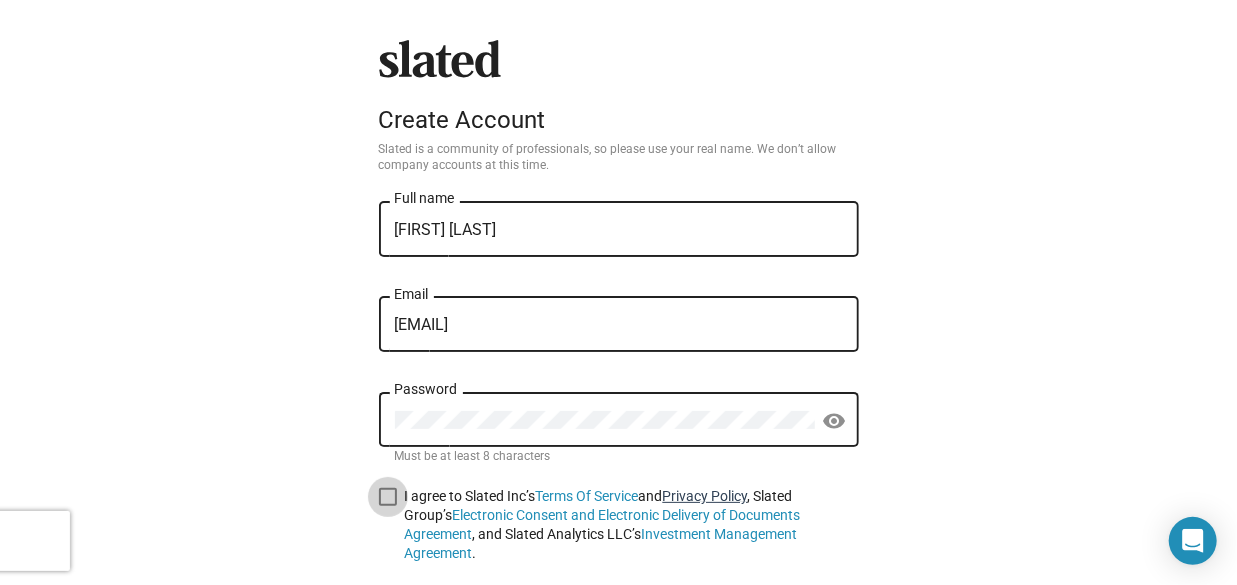 drag, startPoint x: 379, startPoint y: 493, endPoint x: 732, endPoint y: 504, distance: 353.17136 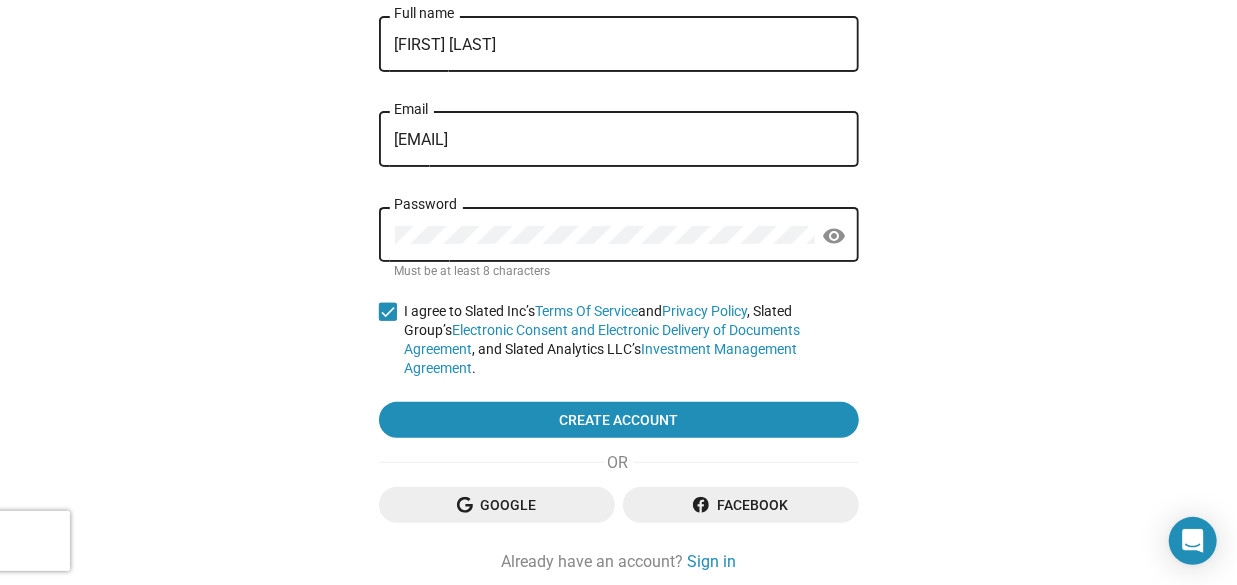 scroll, scrollTop: 189, scrollLeft: 0, axis: vertical 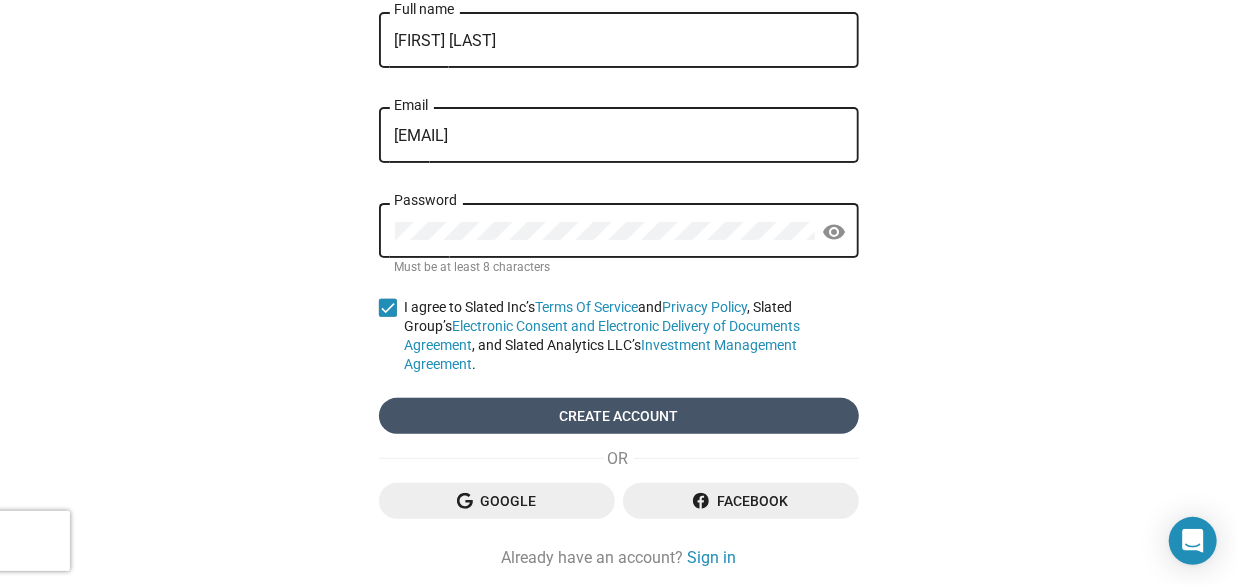 click on "Create account" 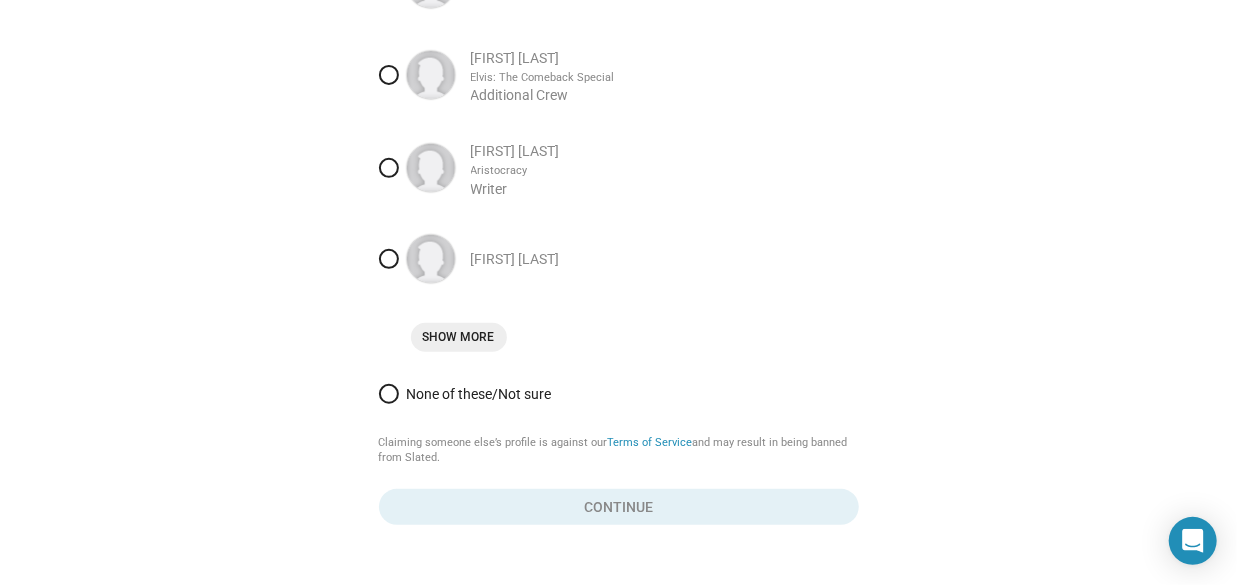 scroll, scrollTop: 340, scrollLeft: 0, axis: vertical 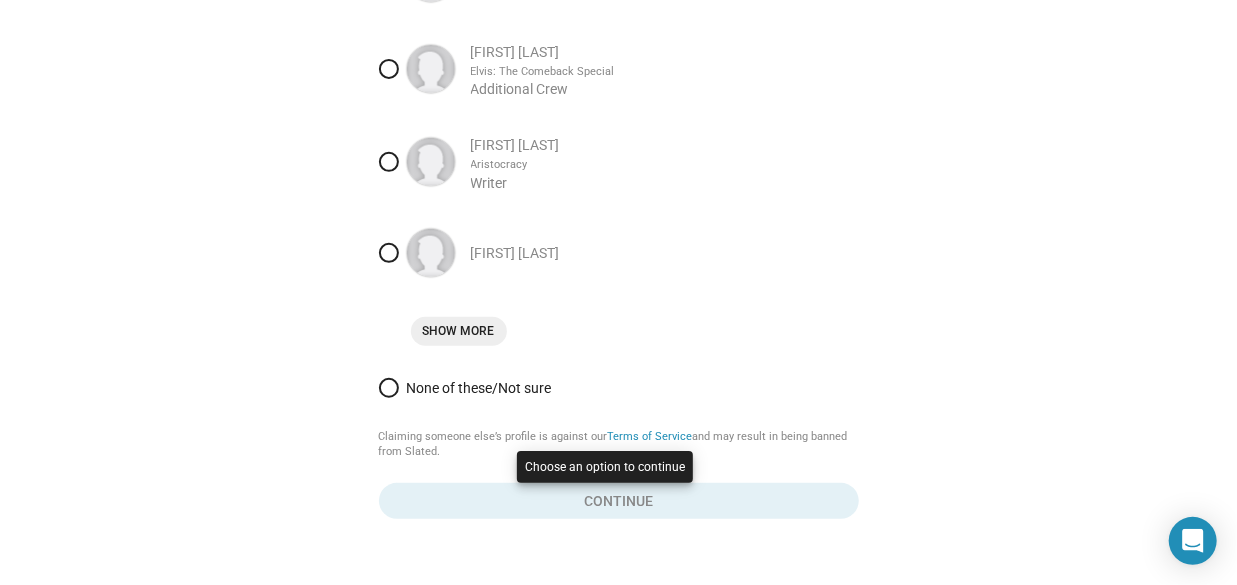 click at bounding box center (618, 292) 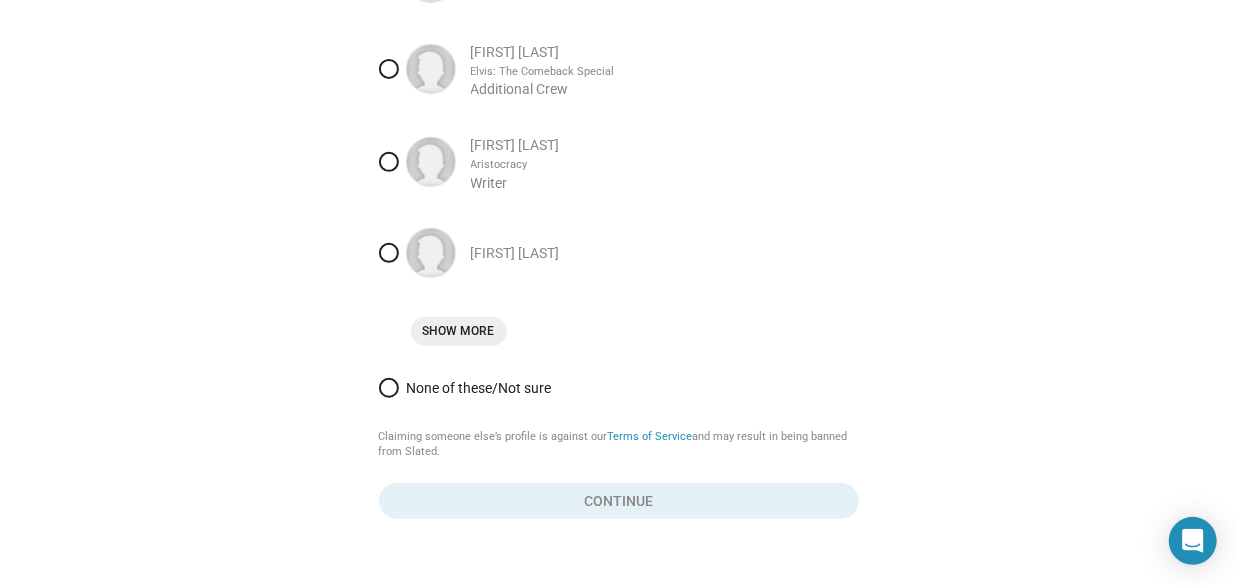 drag, startPoint x: 385, startPoint y: 387, endPoint x: 396, endPoint y: 391, distance: 11.7046995 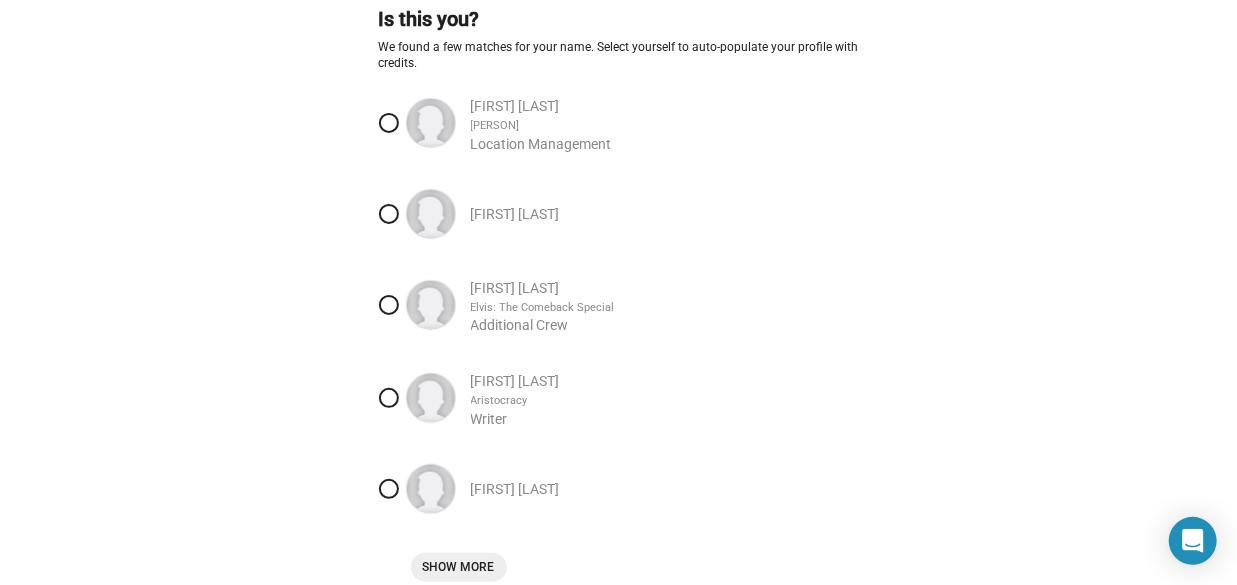 scroll, scrollTop: 105, scrollLeft: 0, axis: vertical 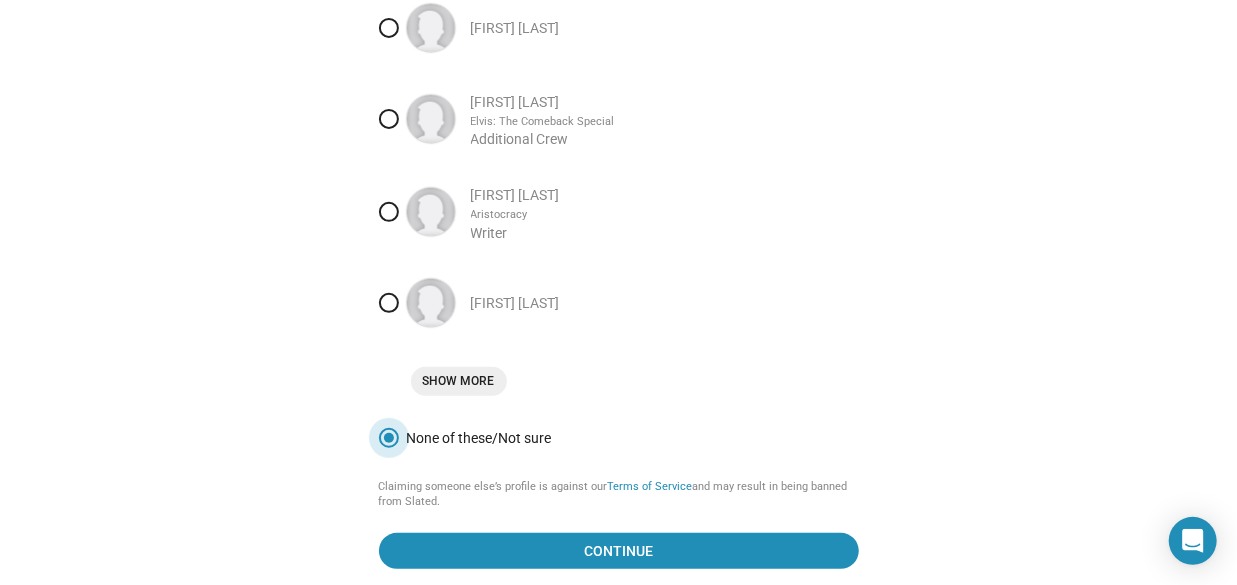 drag, startPoint x: 376, startPoint y: 437, endPoint x: 403, endPoint y: 385, distance: 58.59181 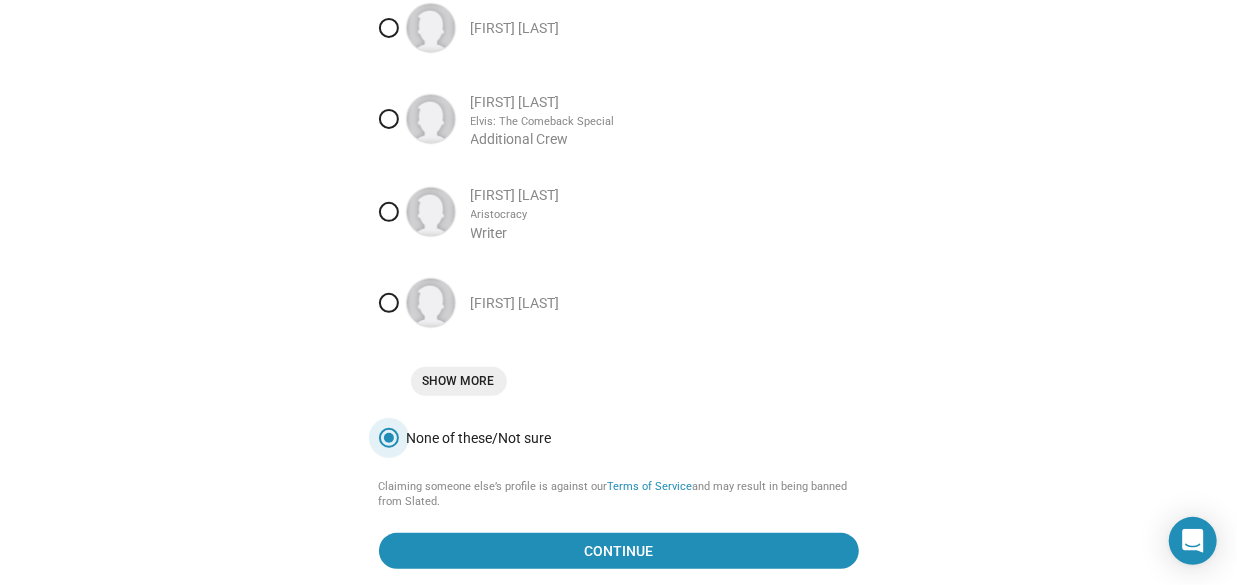 click at bounding box center [389, 28] 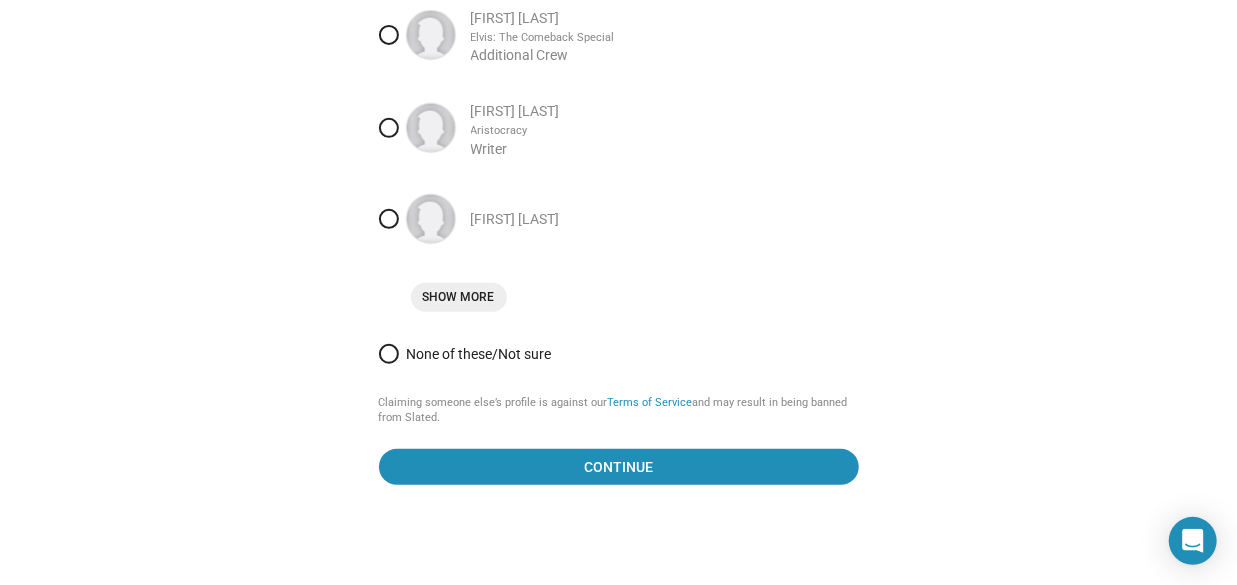 scroll, scrollTop: 386, scrollLeft: 0, axis: vertical 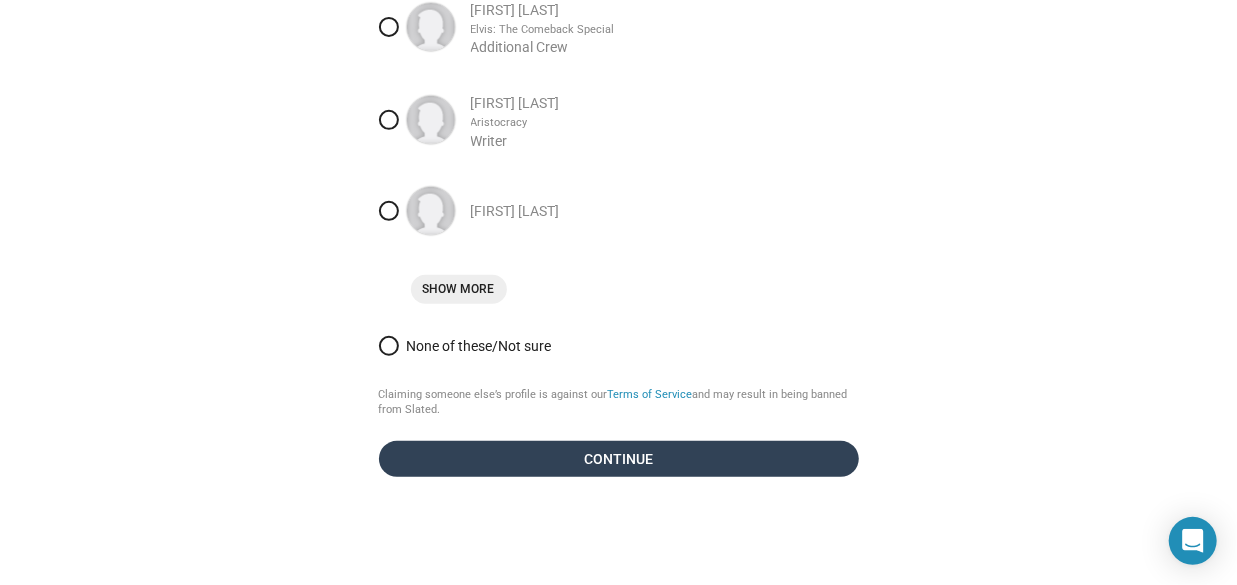click on "Continue" 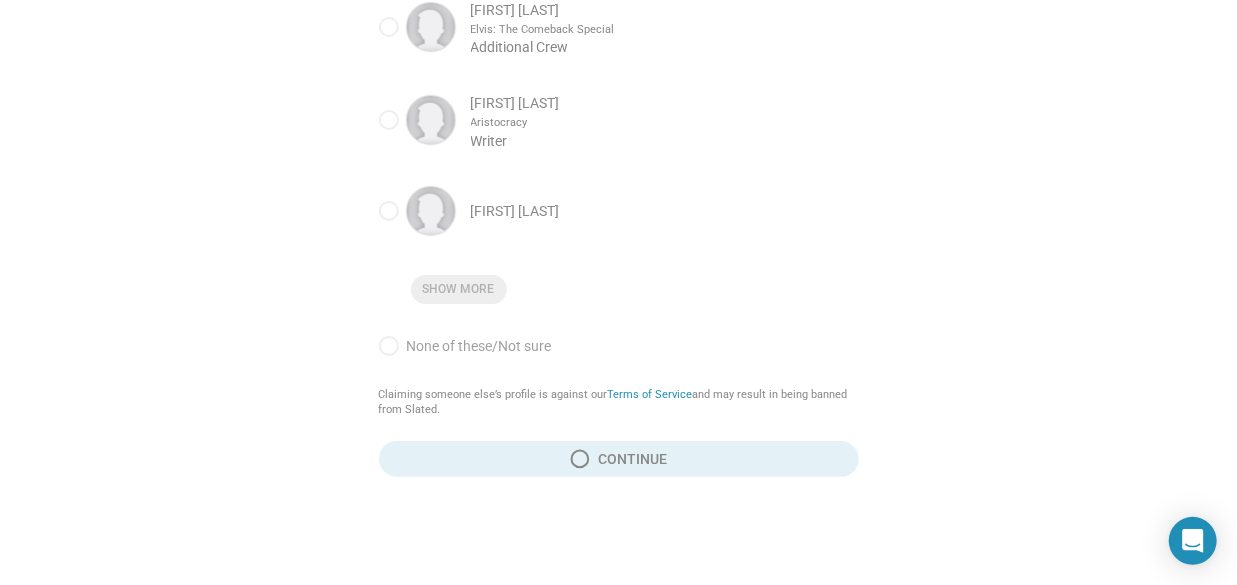 scroll, scrollTop: 134, scrollLeft: 0, axis: vertical 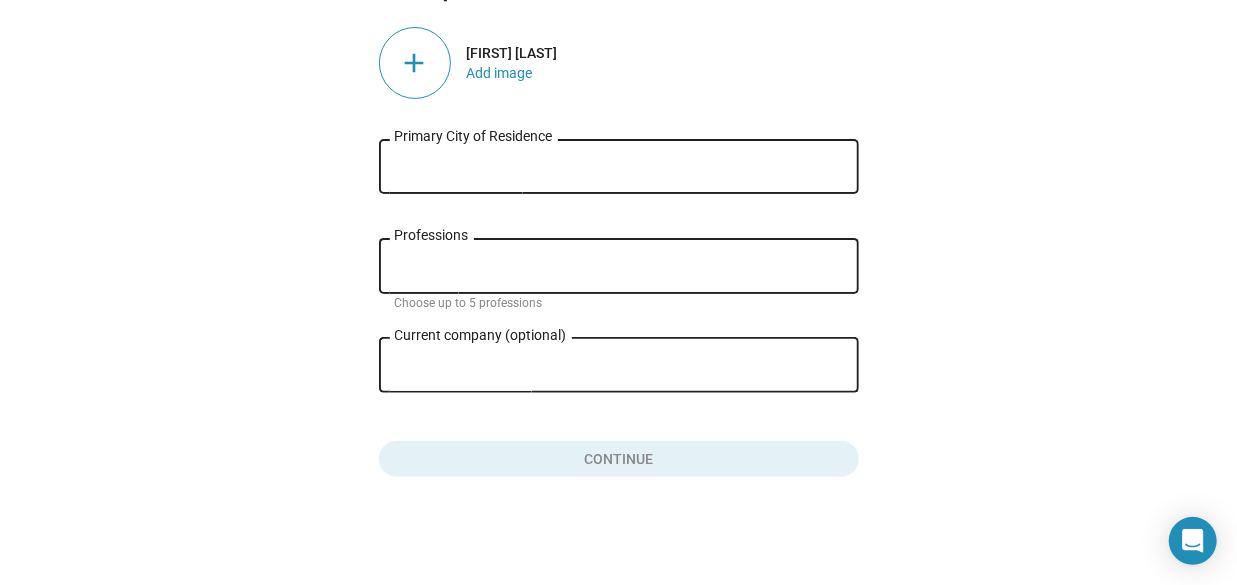 click on "Primary City of Residence" at bounding box center (619, 167) 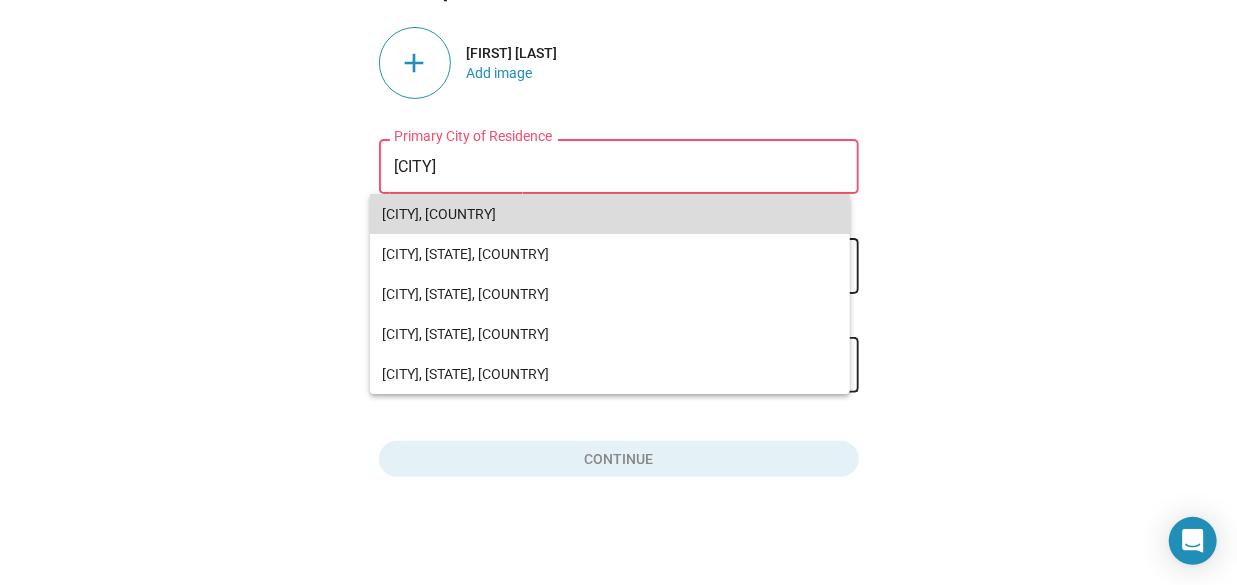click on "[CITY], [COUNTRY]" at bounding box center [610, 214] 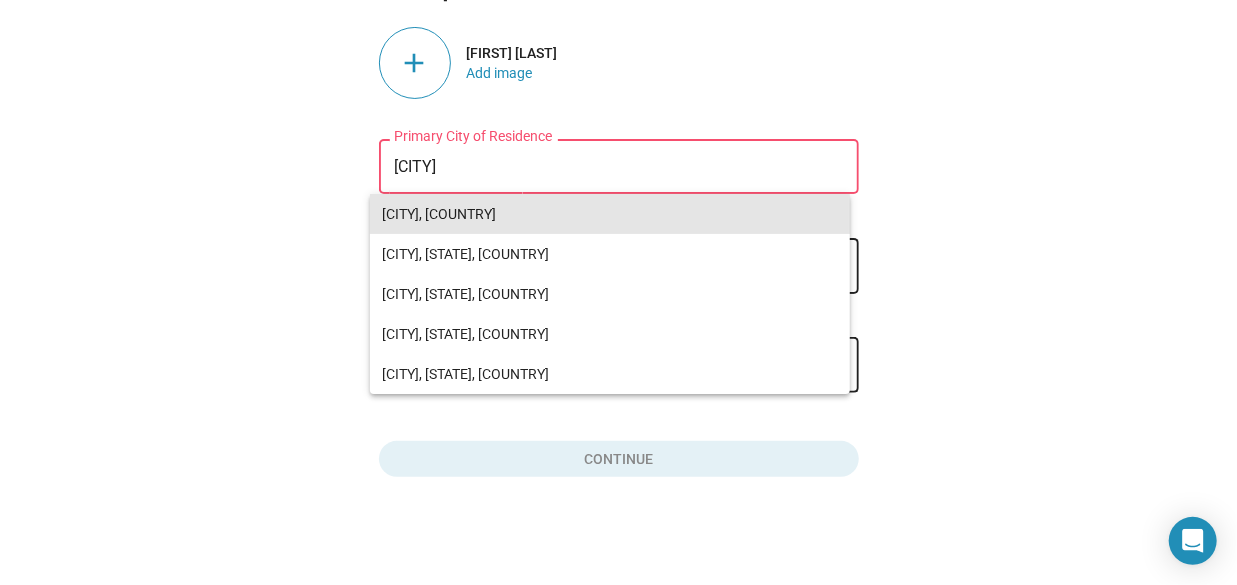 type on "[CITY], [COUNTRY]" 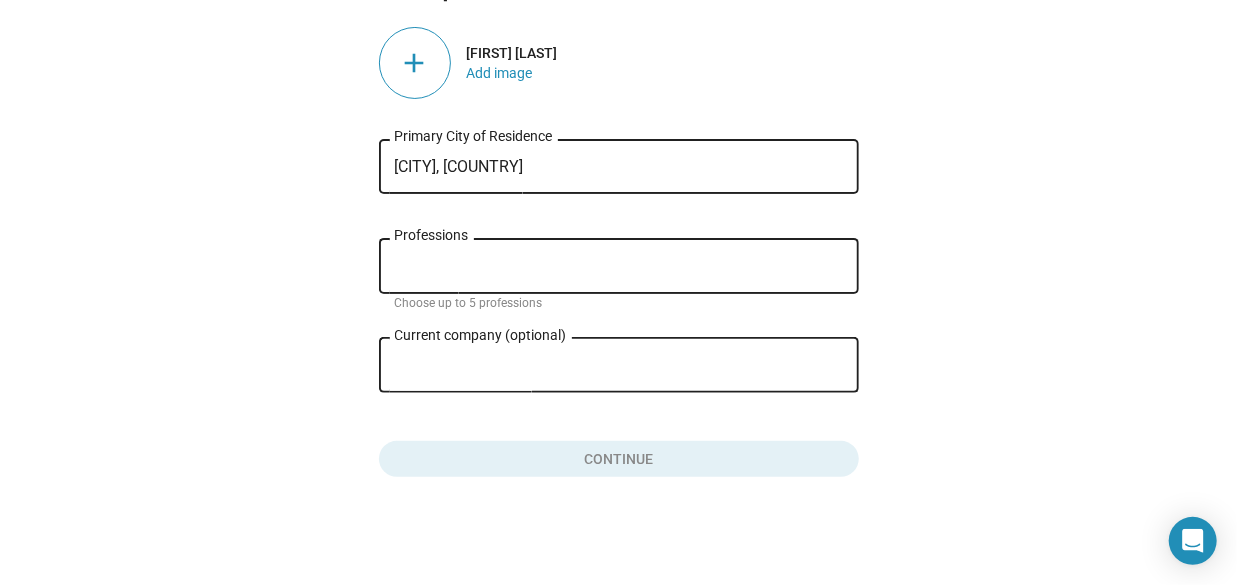 click on "Professions" at bounding box center (623, 267) 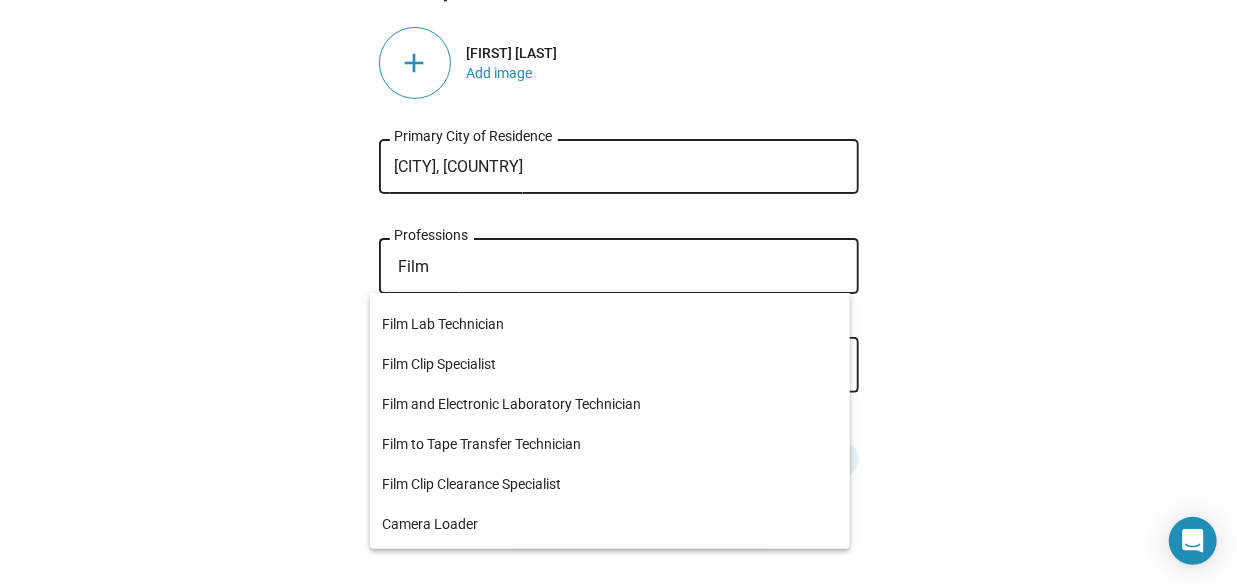 scroll, scrollTop: 0, scrollLeft: 0, axis: both 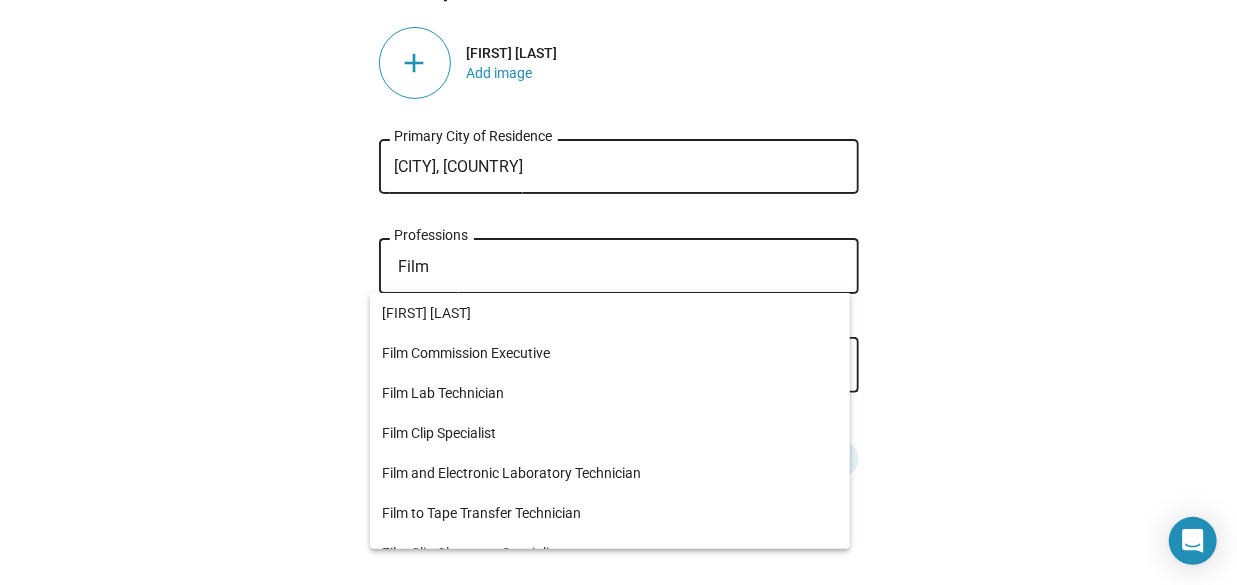 click on "Film" at bounding box center (623, 267) 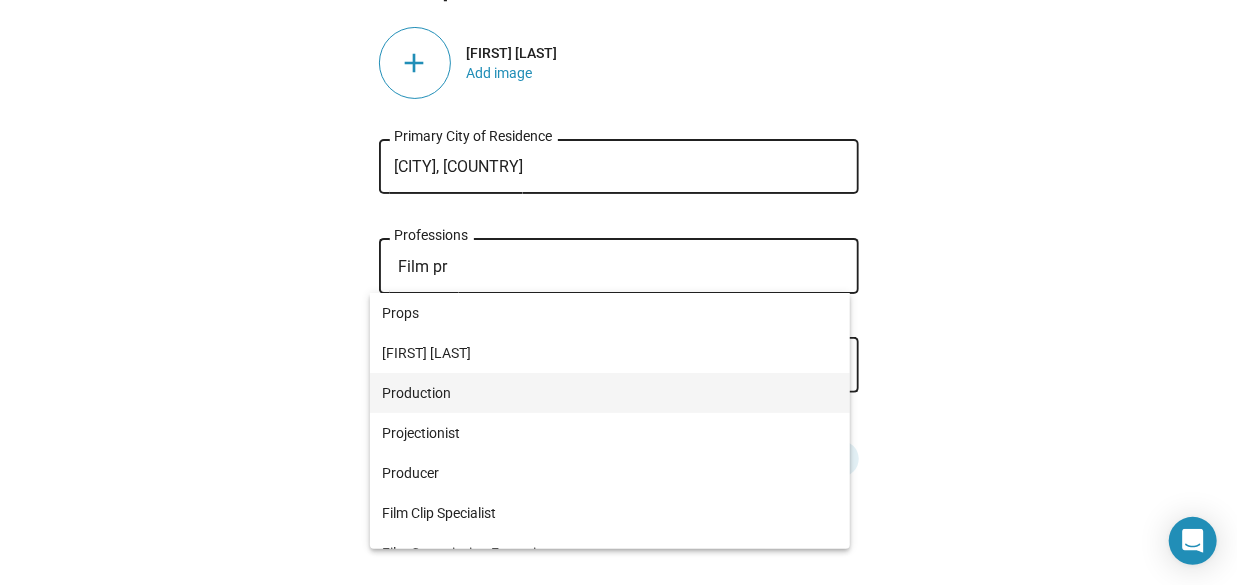 type on "Film pr" 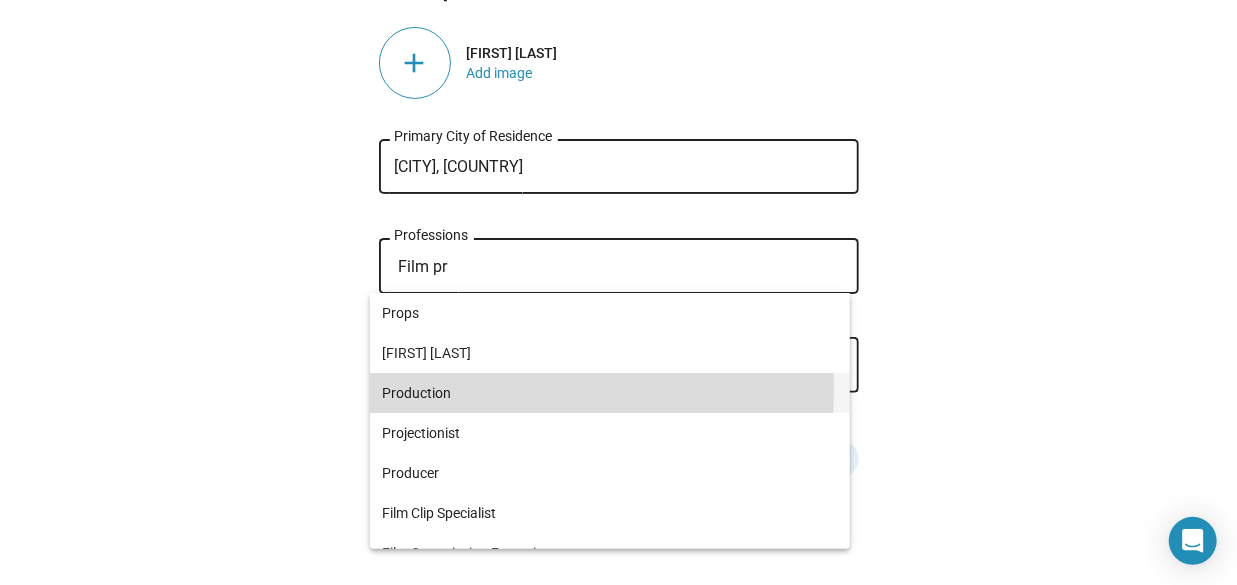 click on "Production" at bounding box center [610, 393] 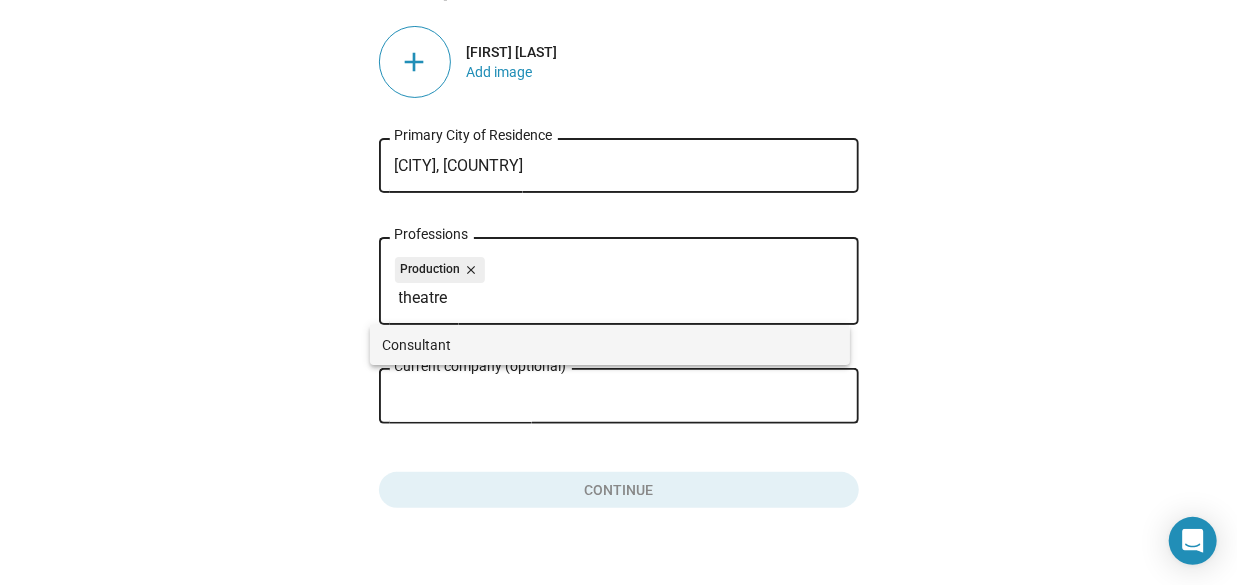 type on "theatre" 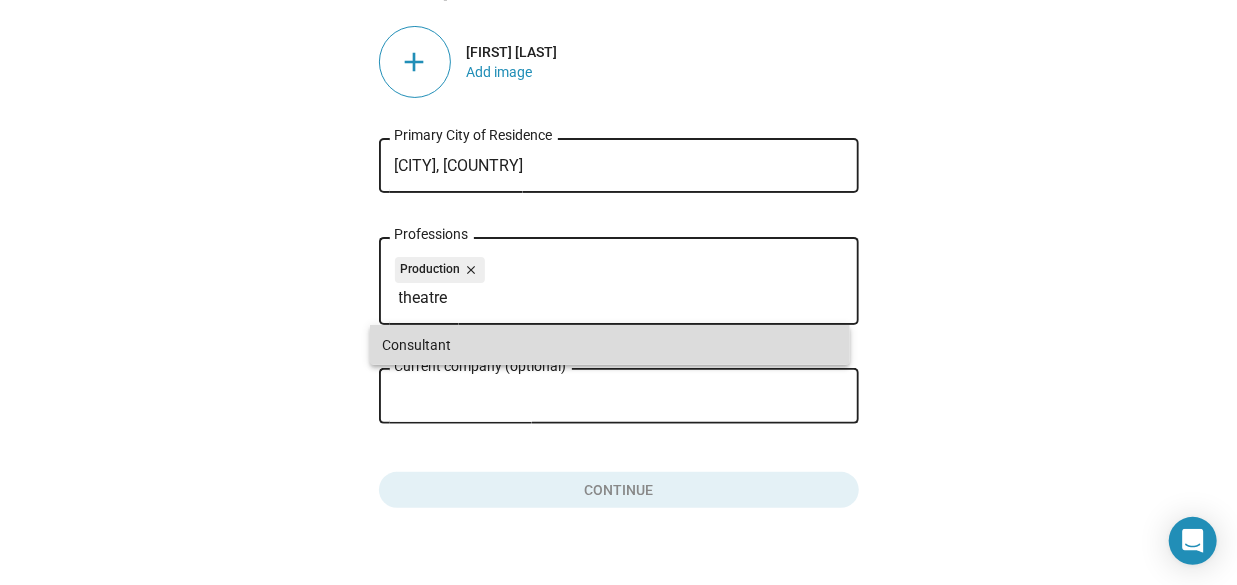 drag, startPoint x: 420, startPoint y: 341, endPoint x: 438, endPoint y: 348, distance: 19.313208 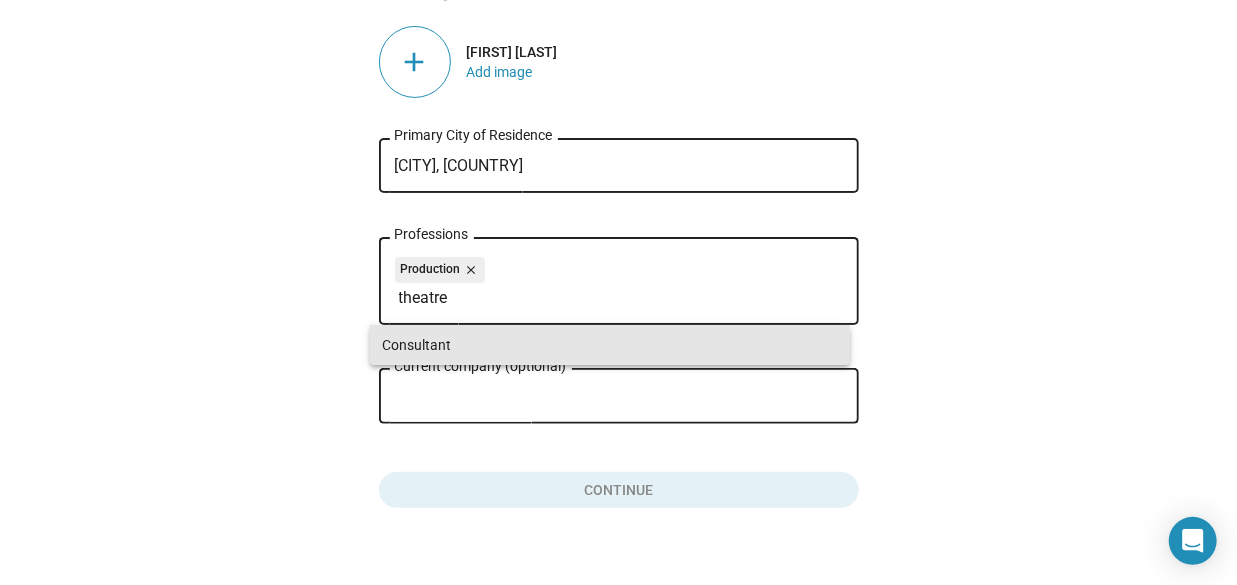 type 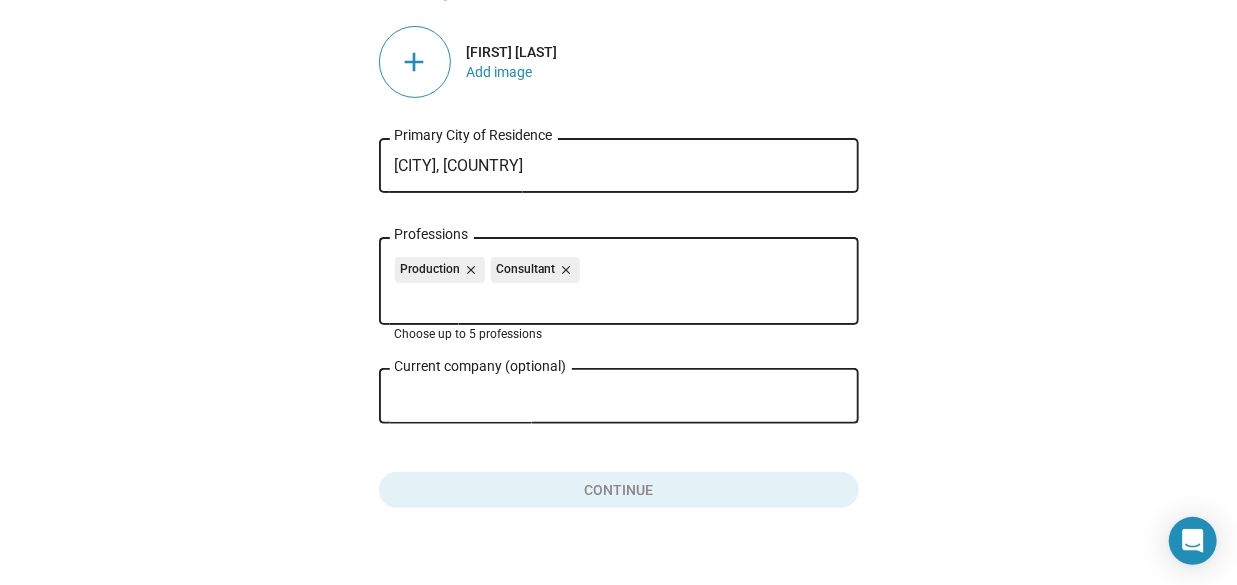 click on "Current company (optional)" 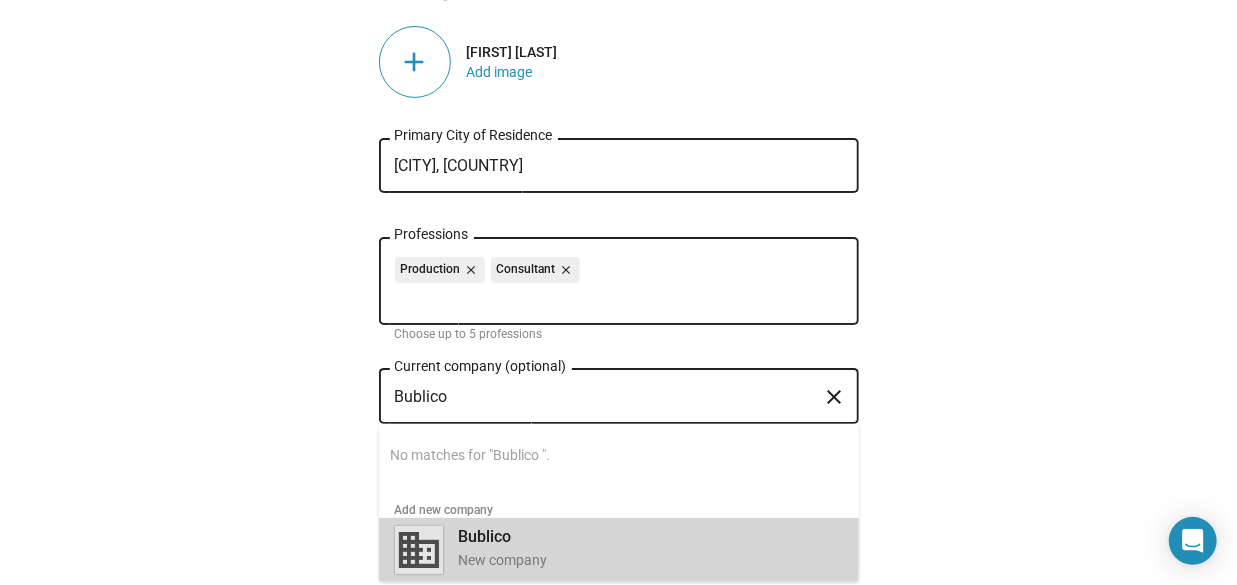 click on "Bublico" at bounding box center (485, 536) 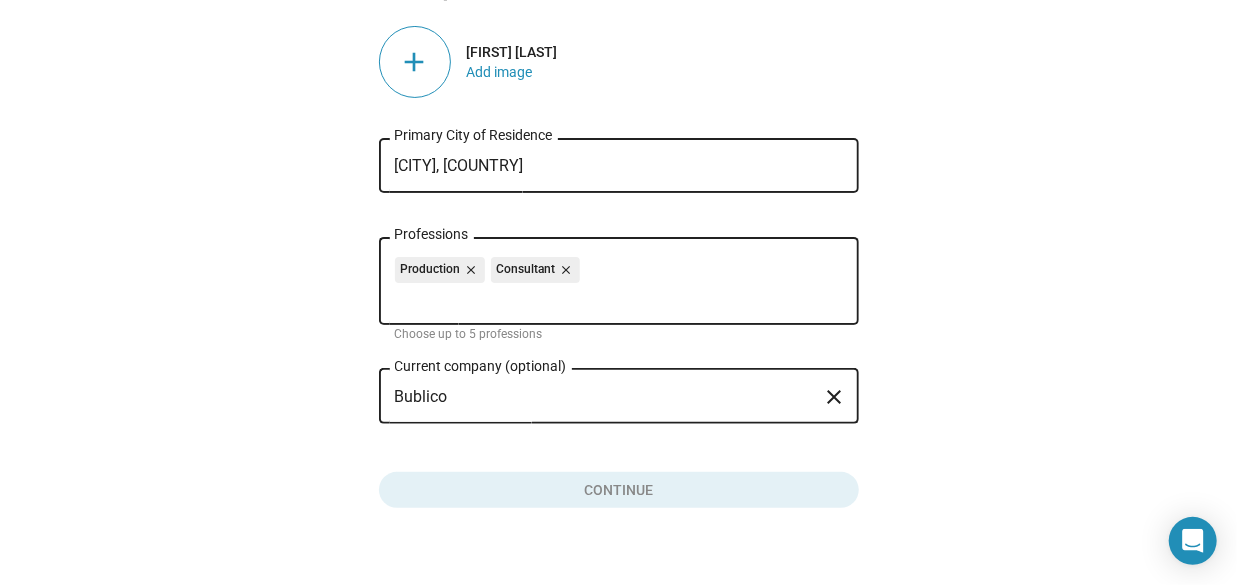 type on "Bublico" 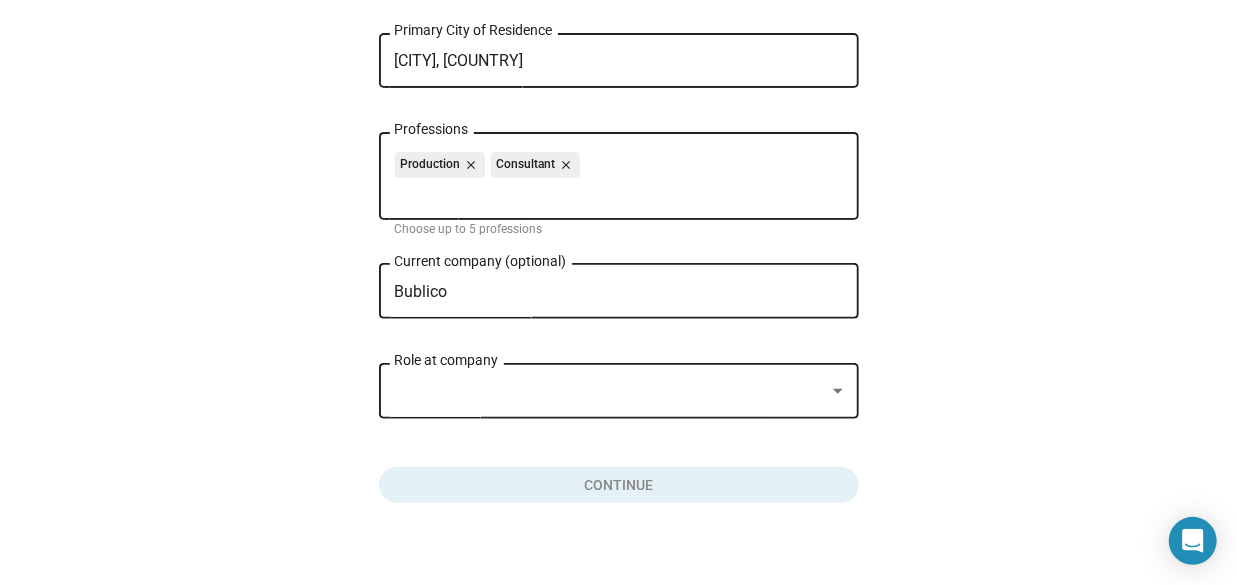 scroll, scrollTop: 247, scrollLeft: 0, axis: vertical 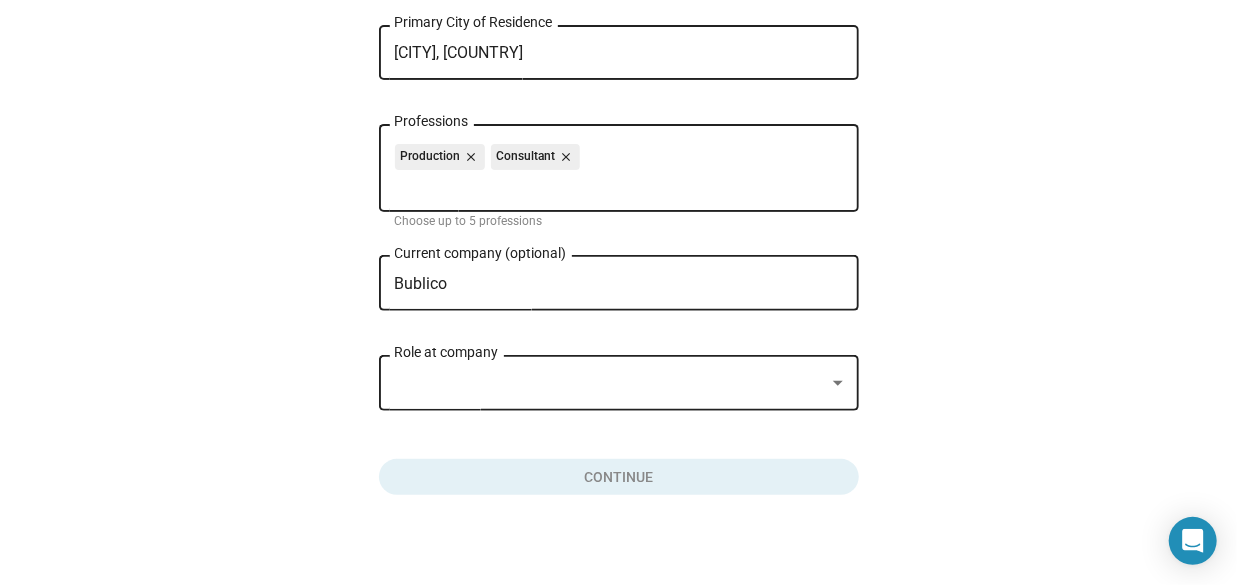 click at bounding box center [838, 384] 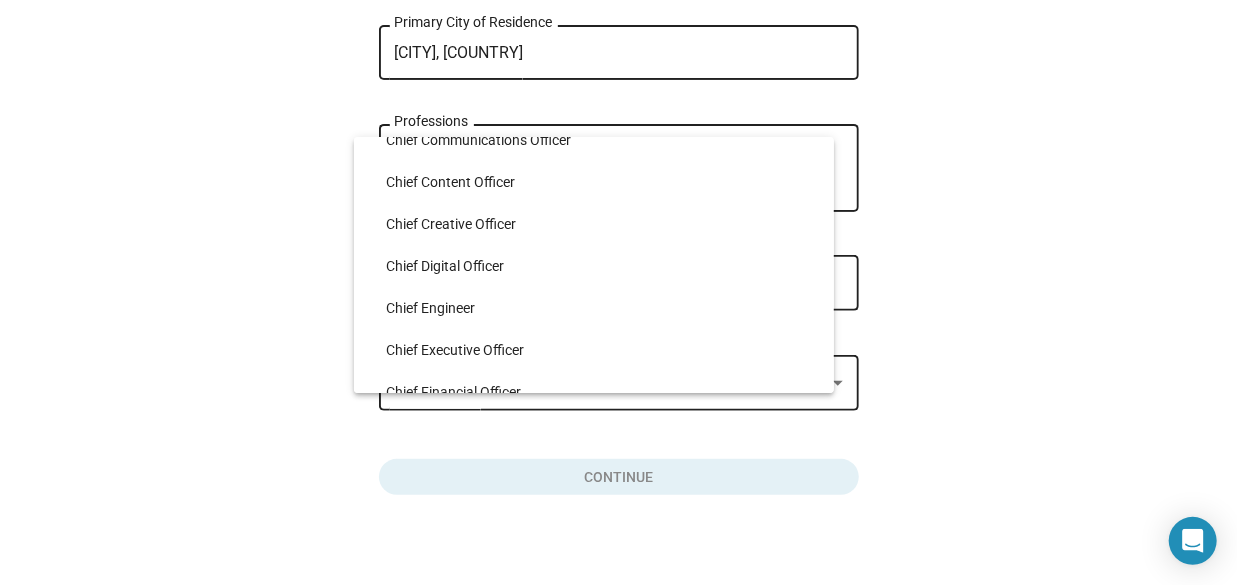 scroll, scrollTop: 1506, scrollLeft: 0, axis: vertical 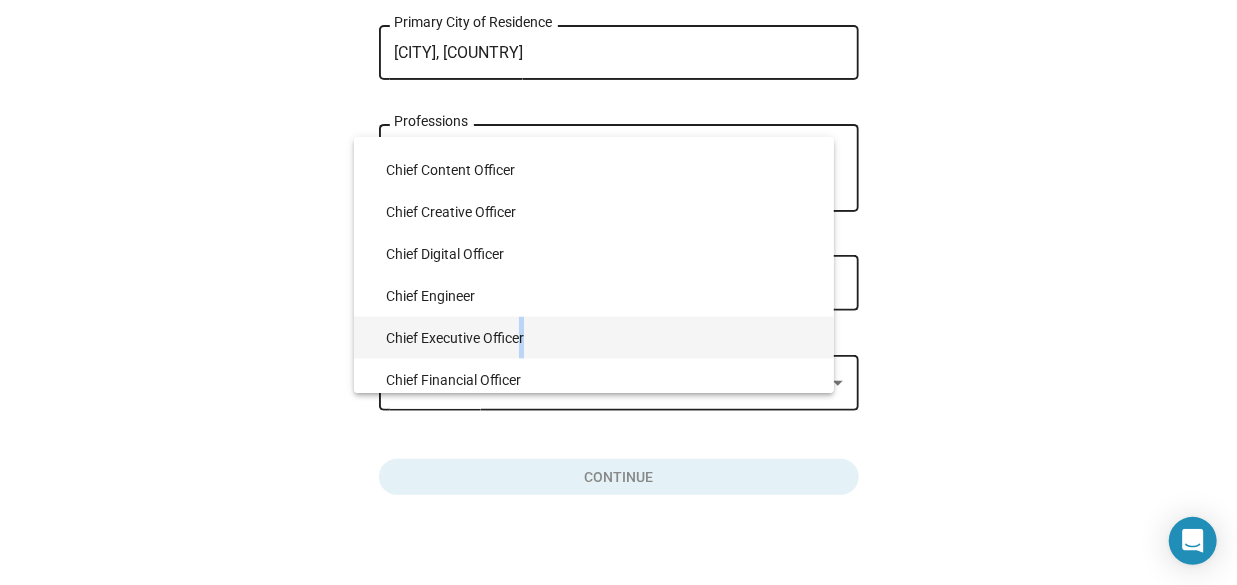 click on "Chief Executive Officer" at bounding box center (602, 338) 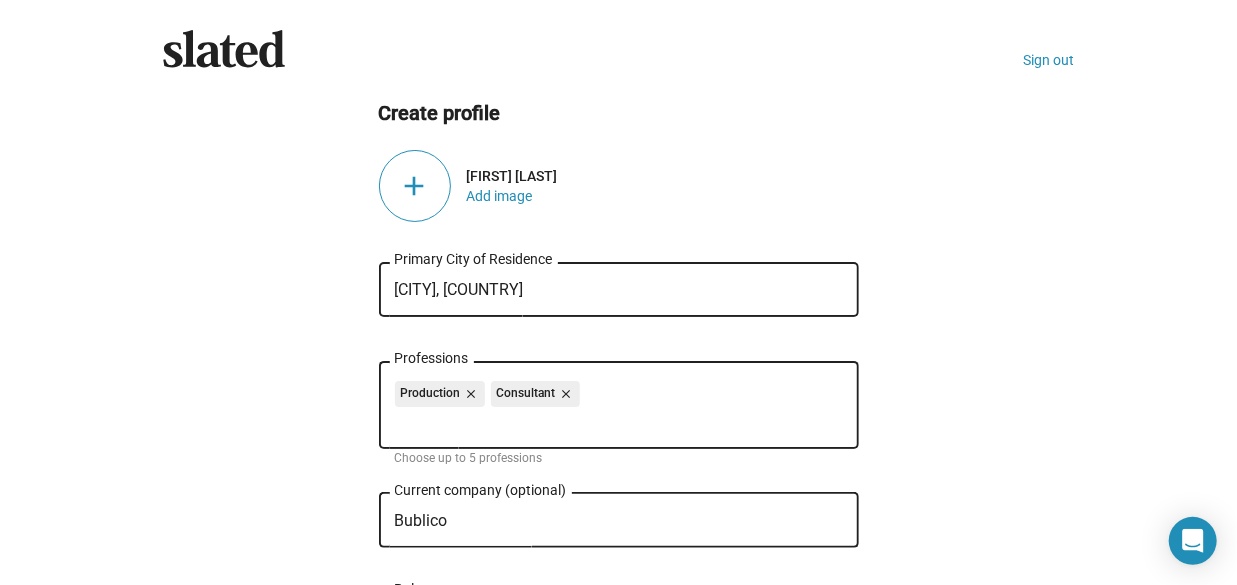 scroll, scrollTop: 0, scrollLeft: 0, axis: both 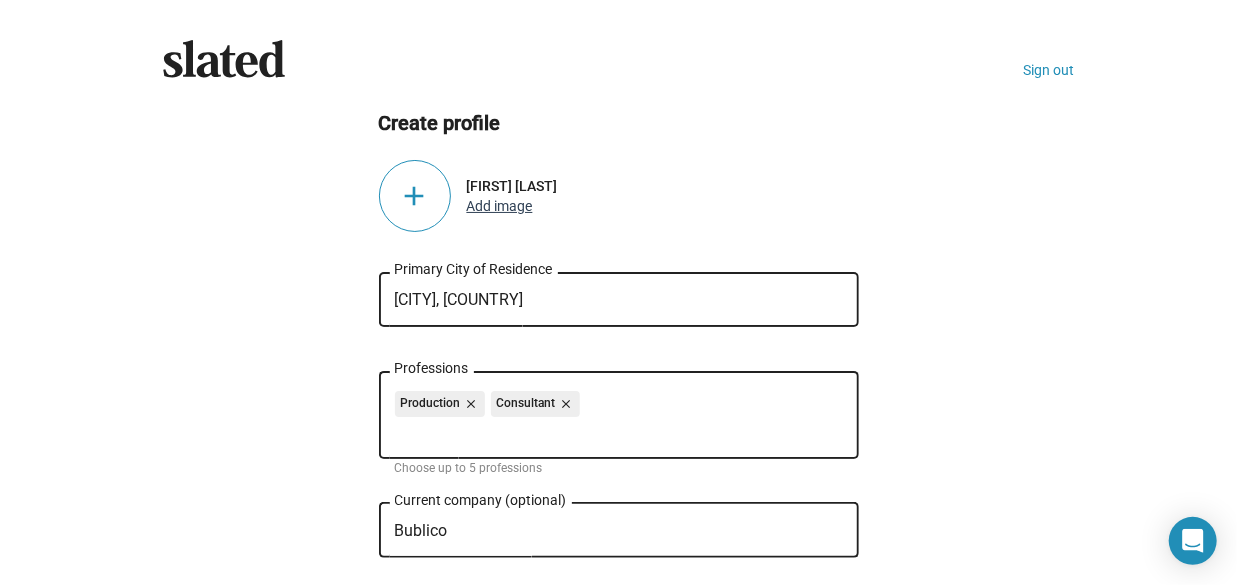 click on "Add image" 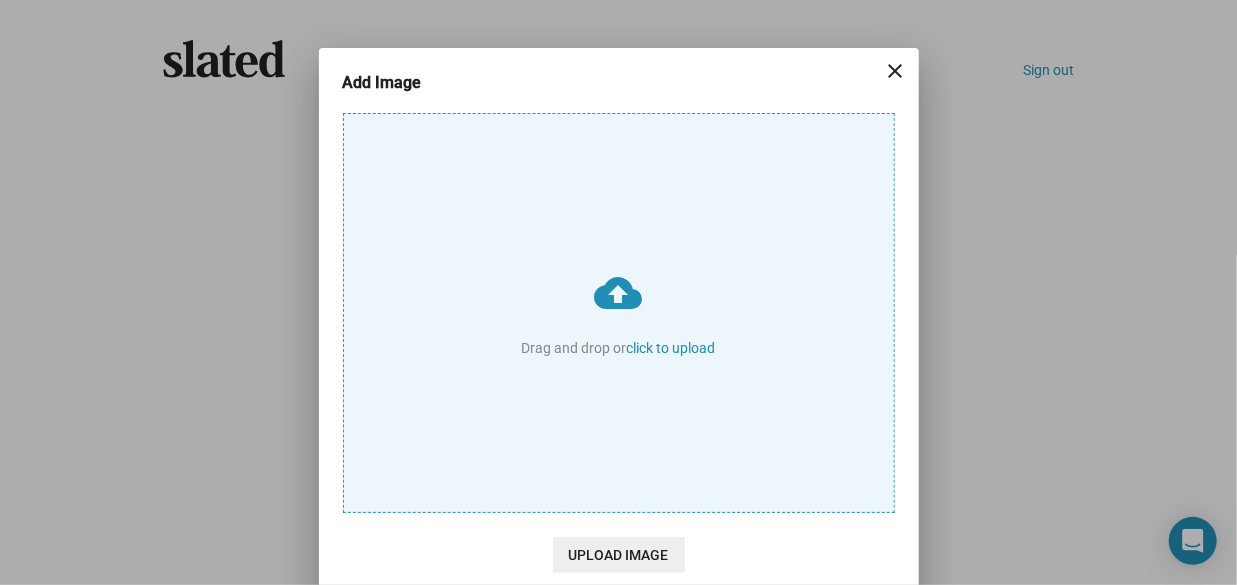 click on "cloud_upload Drag and drop or  click to upload" at bounding box center (619, 313) 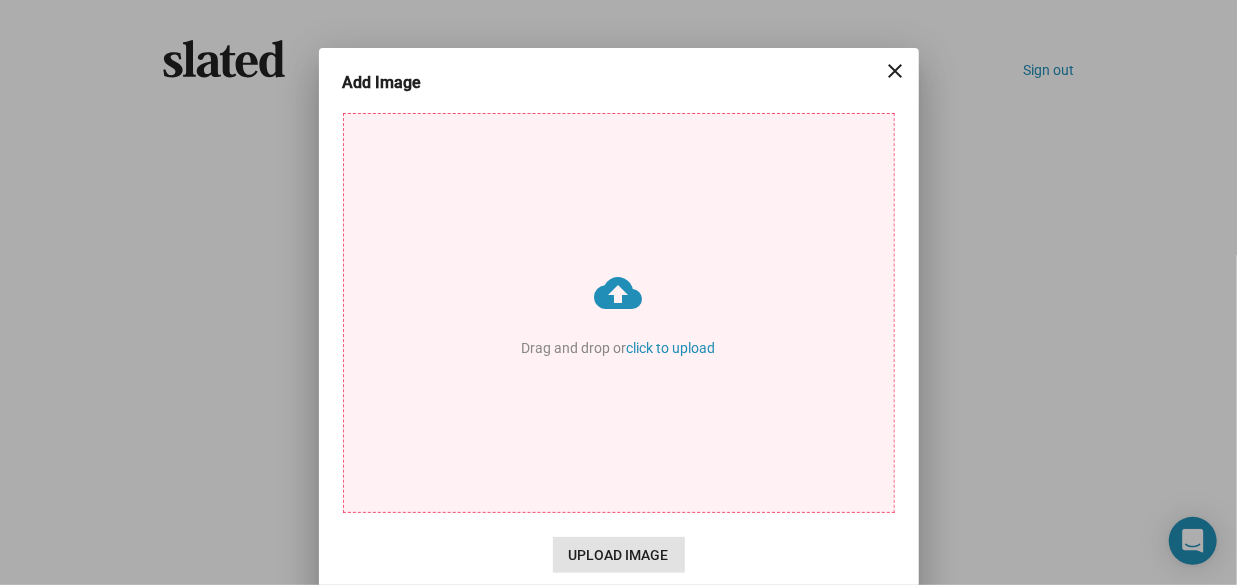 click on "Upload Image" 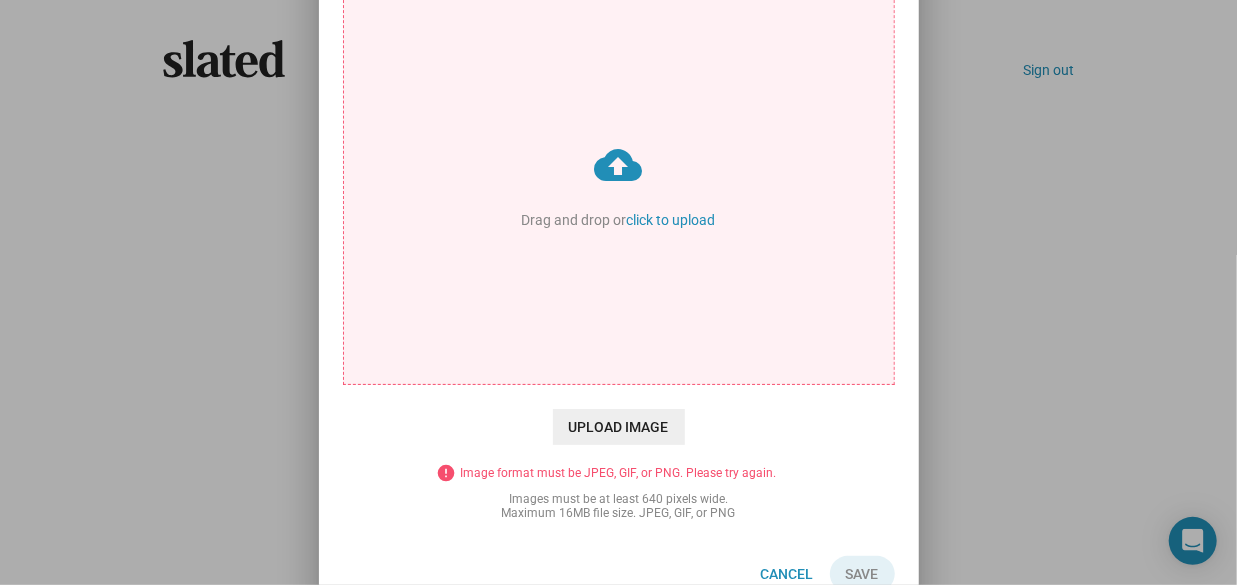 scroll, scrollTop: 160, scrollLeft: 0, axis: vertical 